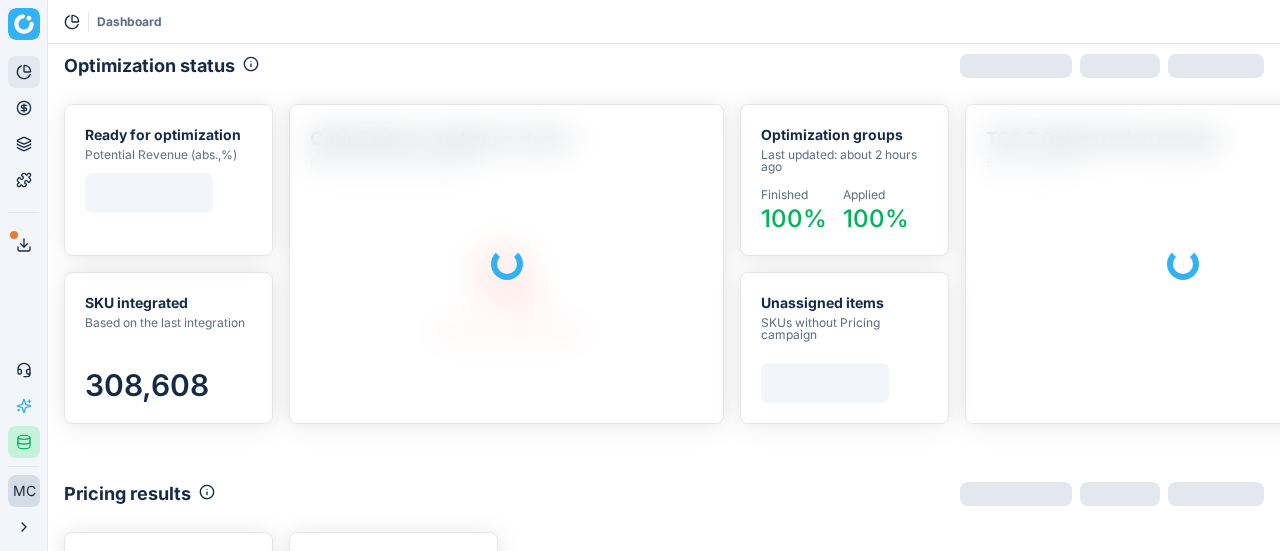 scroll, scrollTop: 0, scrollLeft: 0, axis: both 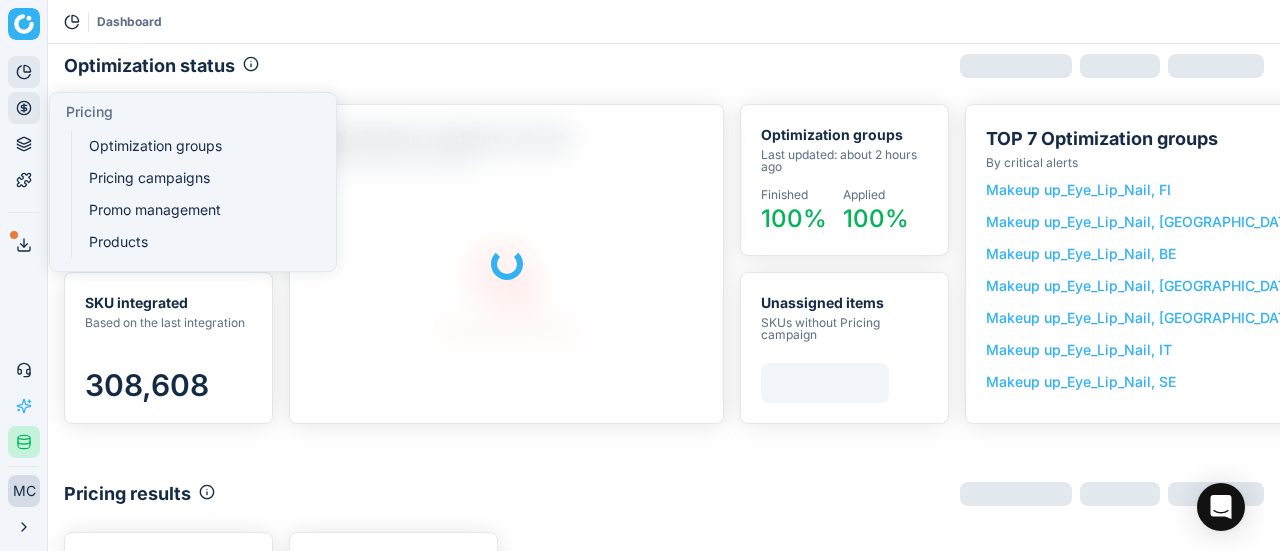 click on "Pricing" at bounding box center (24, 108) 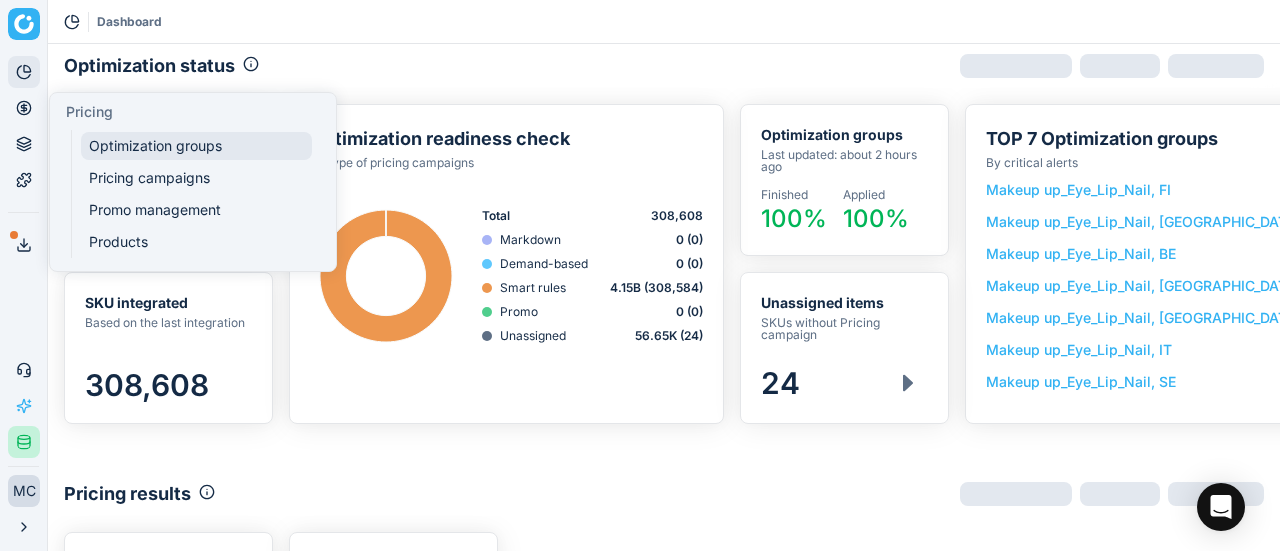 click on "Optimization groups" at bounding box center (196, 146) 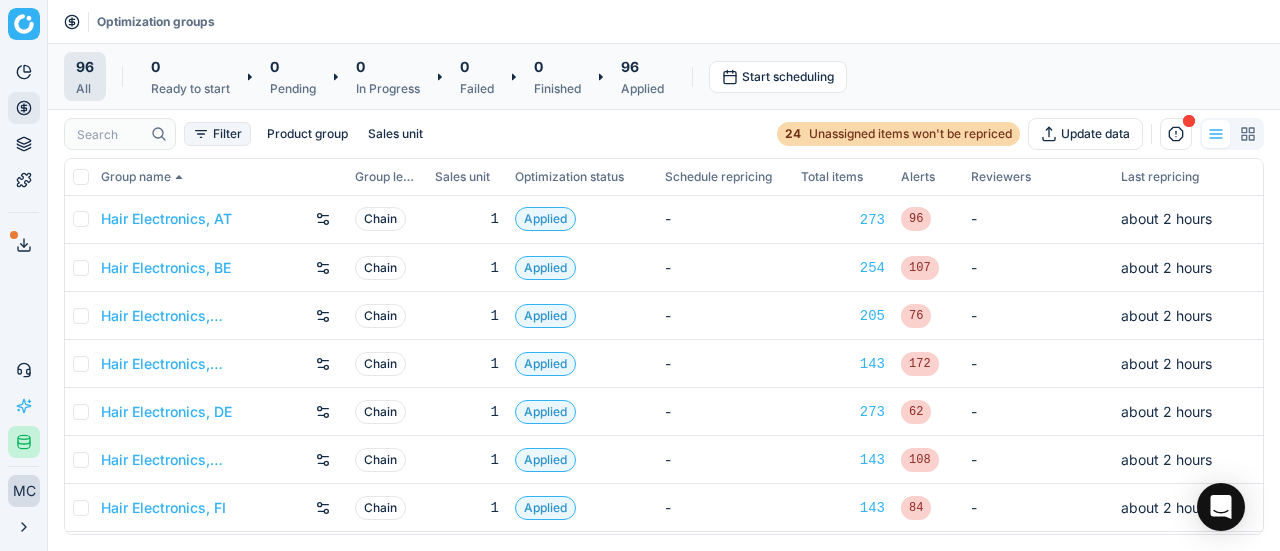 click on "Filter" at bounding box center [217, 134] 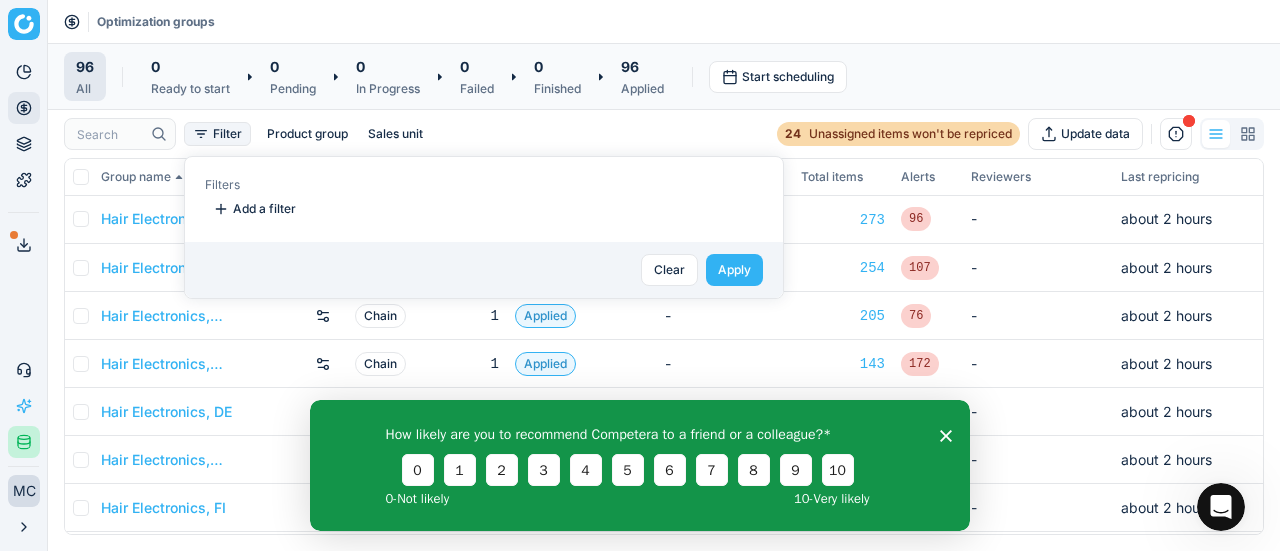 scroll, scrollTop: 0, scrollLeft: 0, axis: both 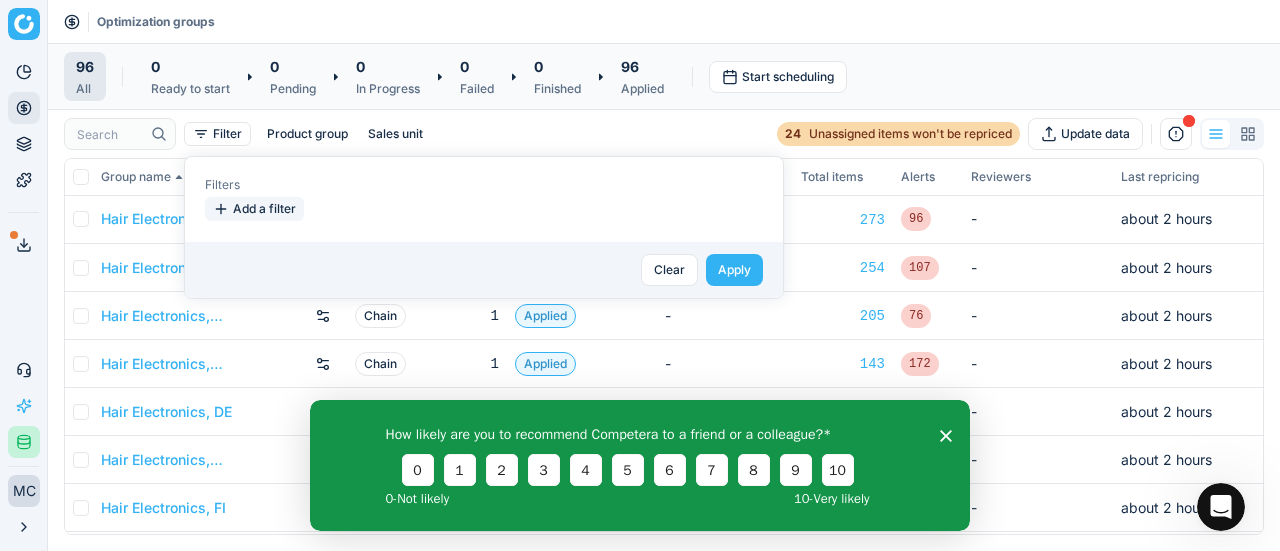 click on "Add a filter" at bounding box center [254, 209] 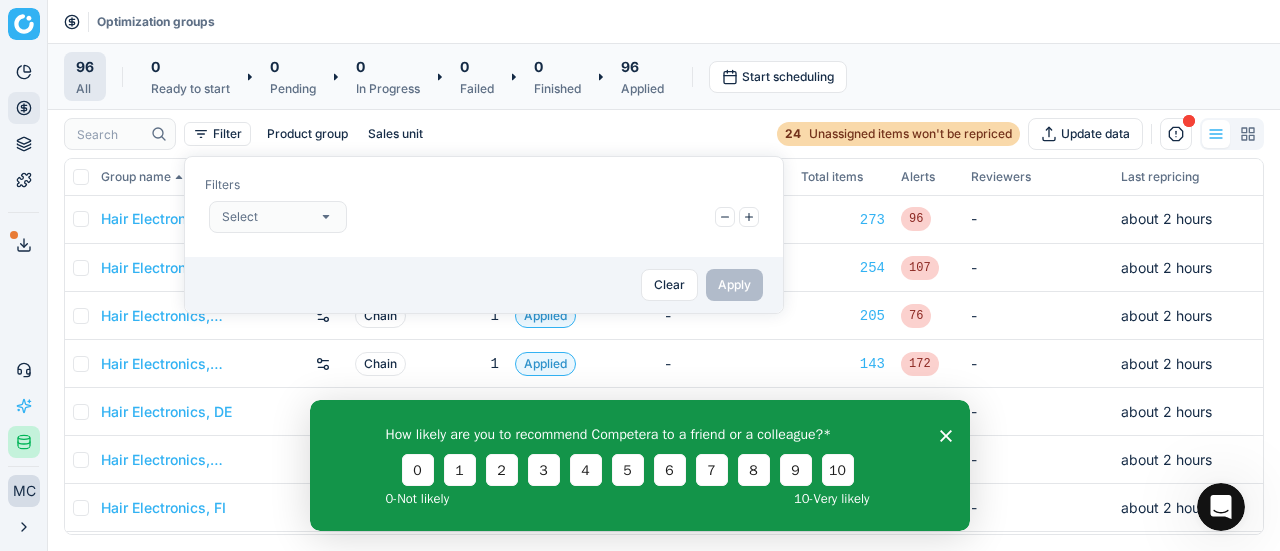 click on "Select" at bounding box center (240, 217) 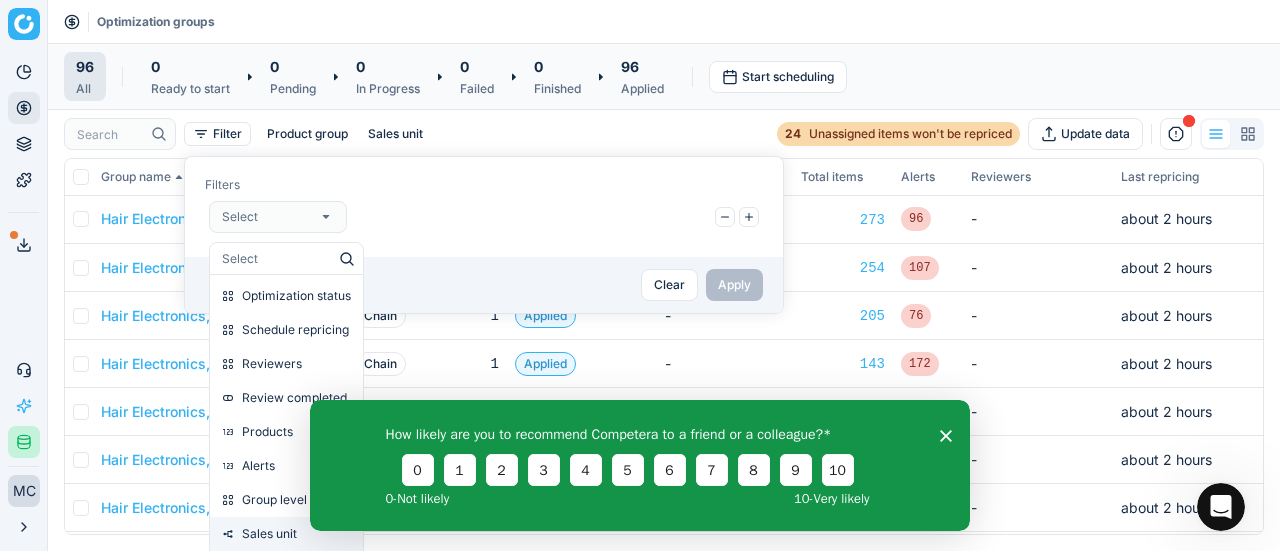 click on "Sales unit" at bounding box center (269, 534) 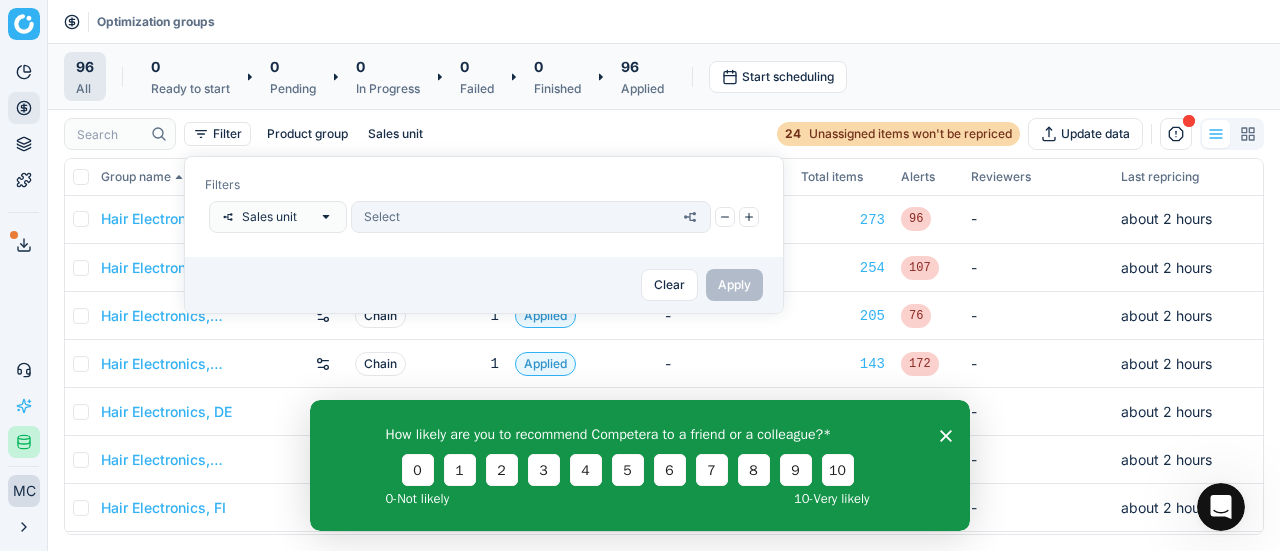click on "Select" at bounding box center (531, 217) 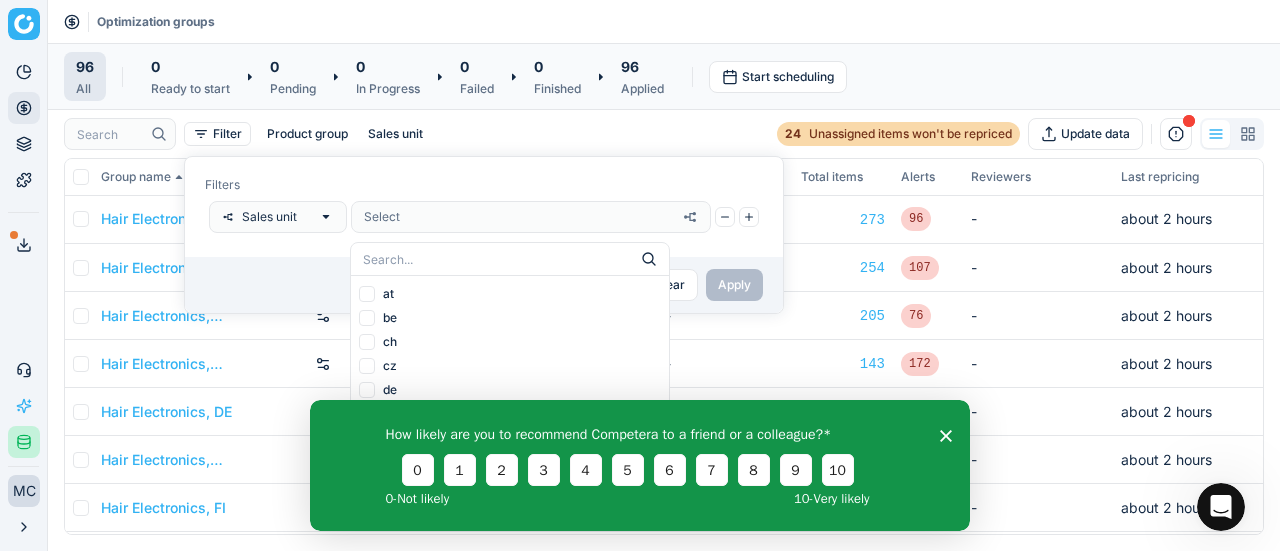 click on "at" at bounding box center (367, 294) 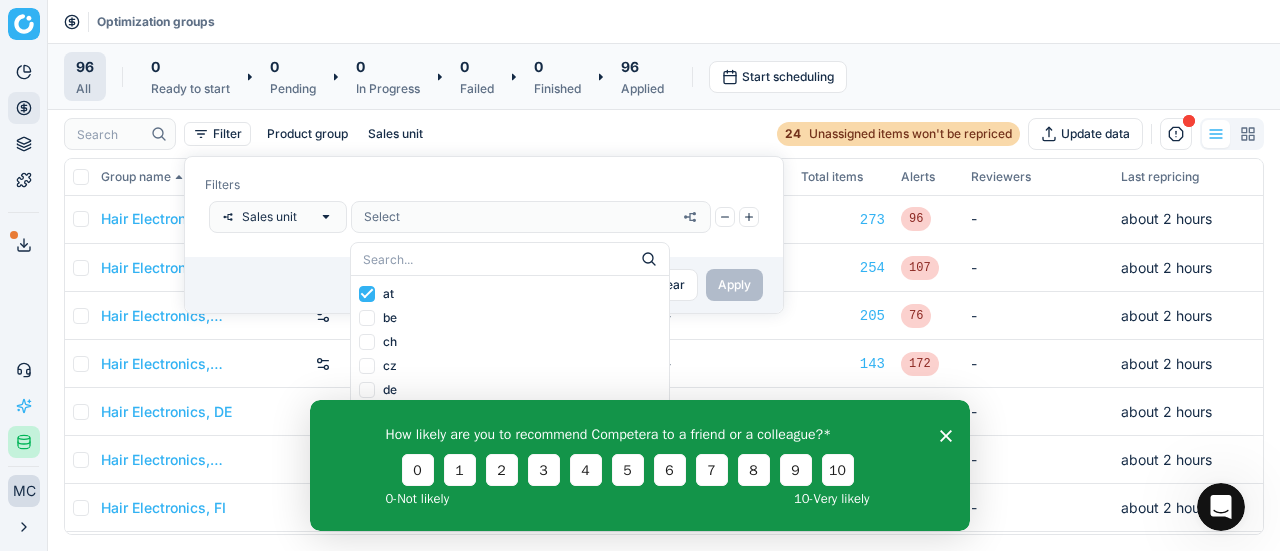 checkbox on "true" 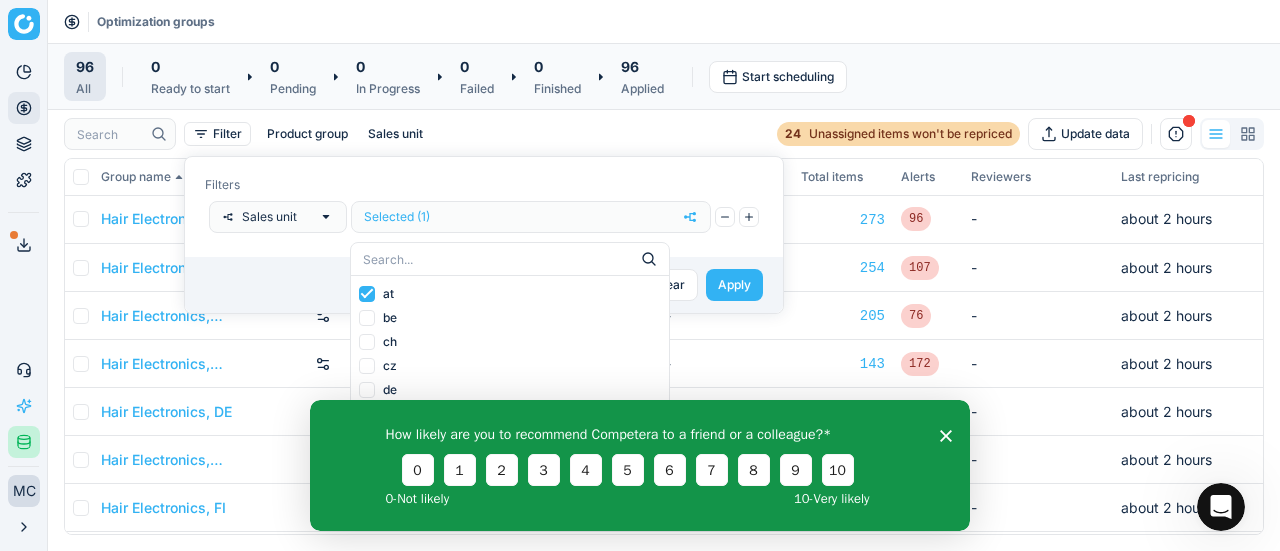 click on "How likely are you to recommend Competera to a friend or a colleague? 0 1 2 3 4 5 6 7 8 9 10 0  -  Not likely 10  -  Very likely" at bounding box center (640, 464) 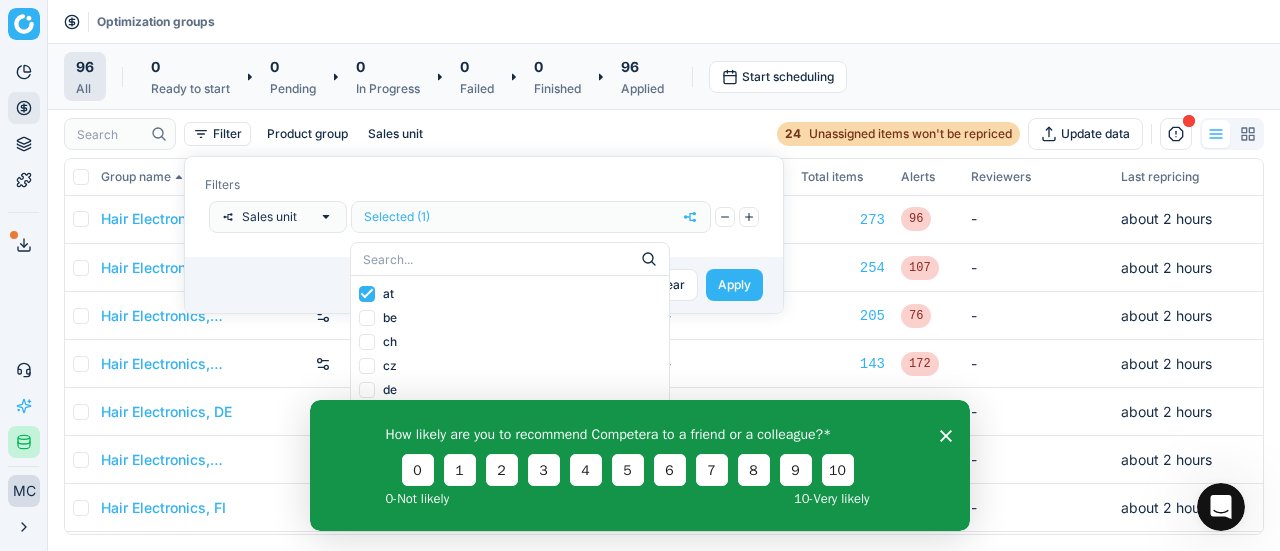 click on "How likely are you to recommend Competera to a friend or a colleague? 0 1 2 3 4 5 6 7 8 9 10 0  -  Not likely 10  -  Very likely" at bounding box center (640, 464) 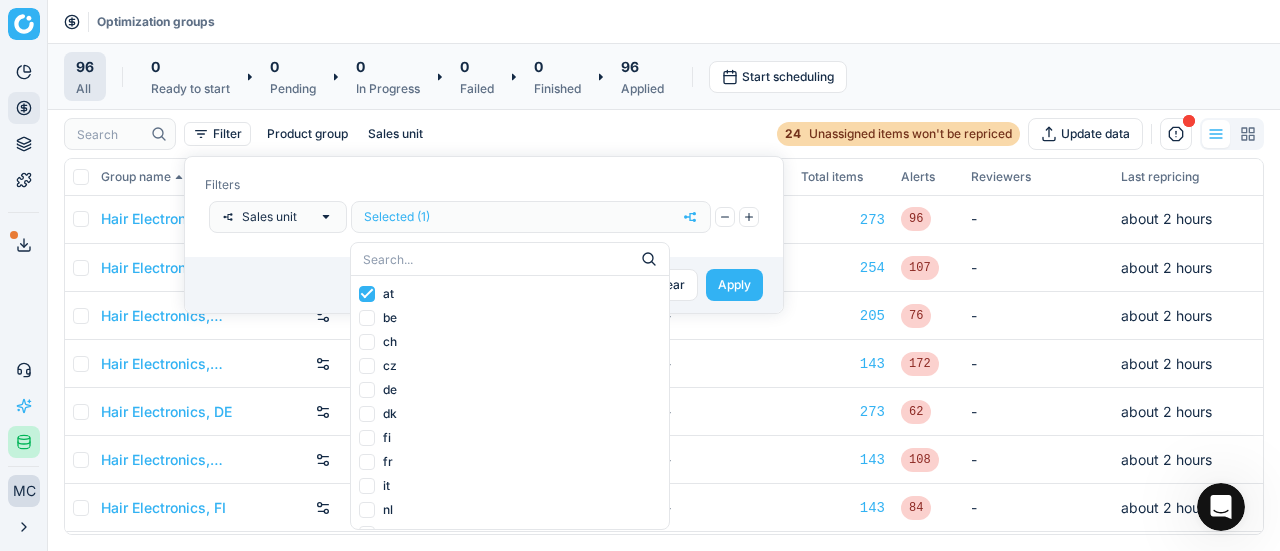 click on "fr" at bounding box center [367, 462] 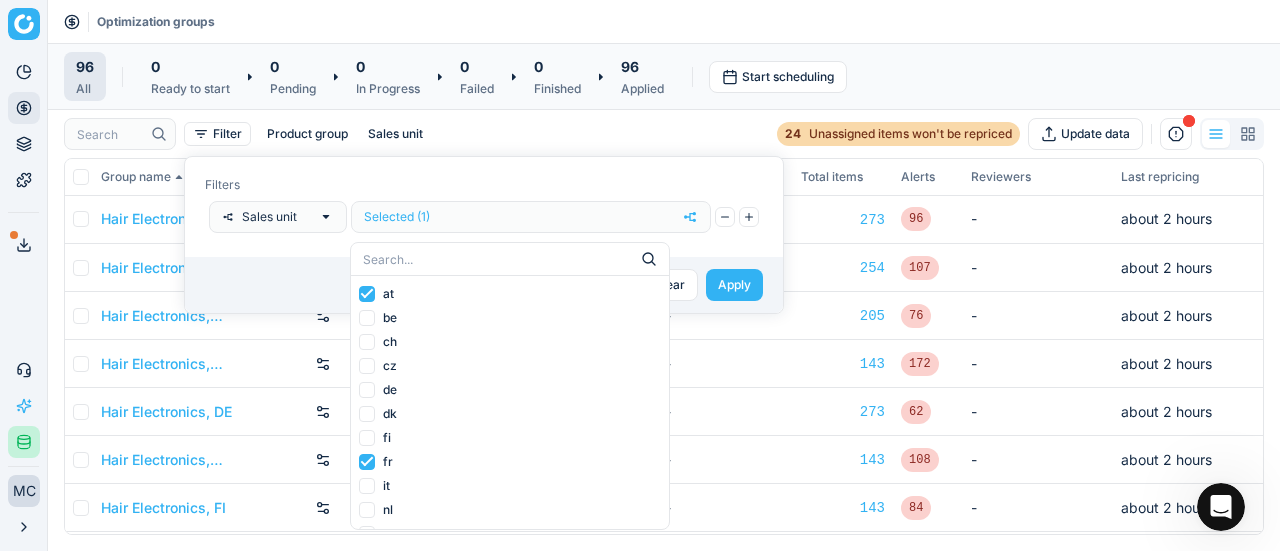 checkbox on "true" 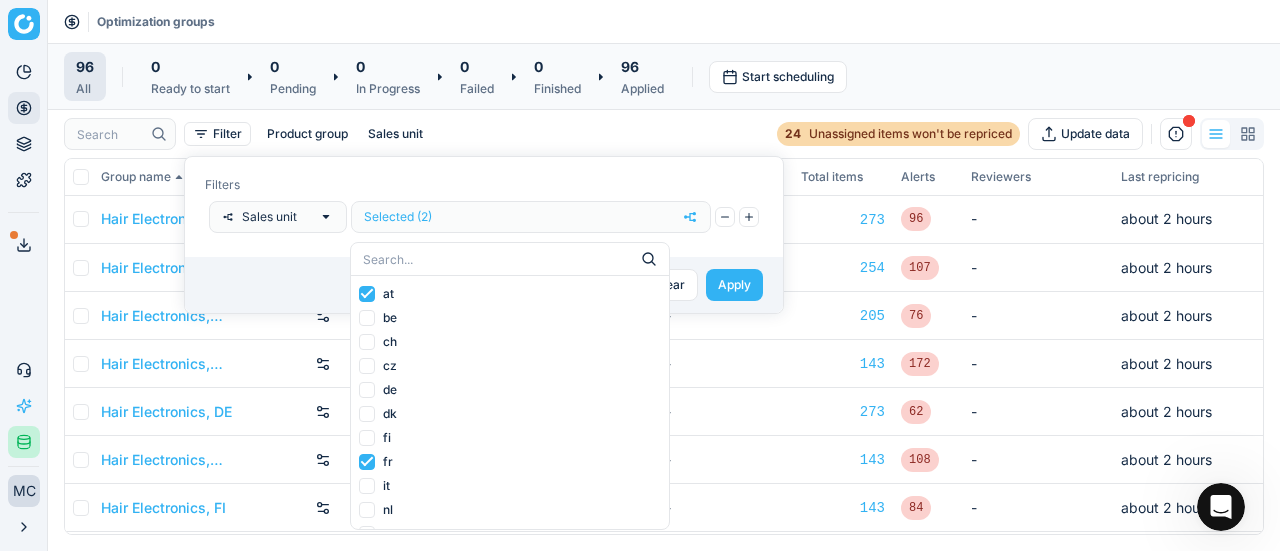 scroll, scrollTop: 42, scrollLeft: 0, axis: vertical 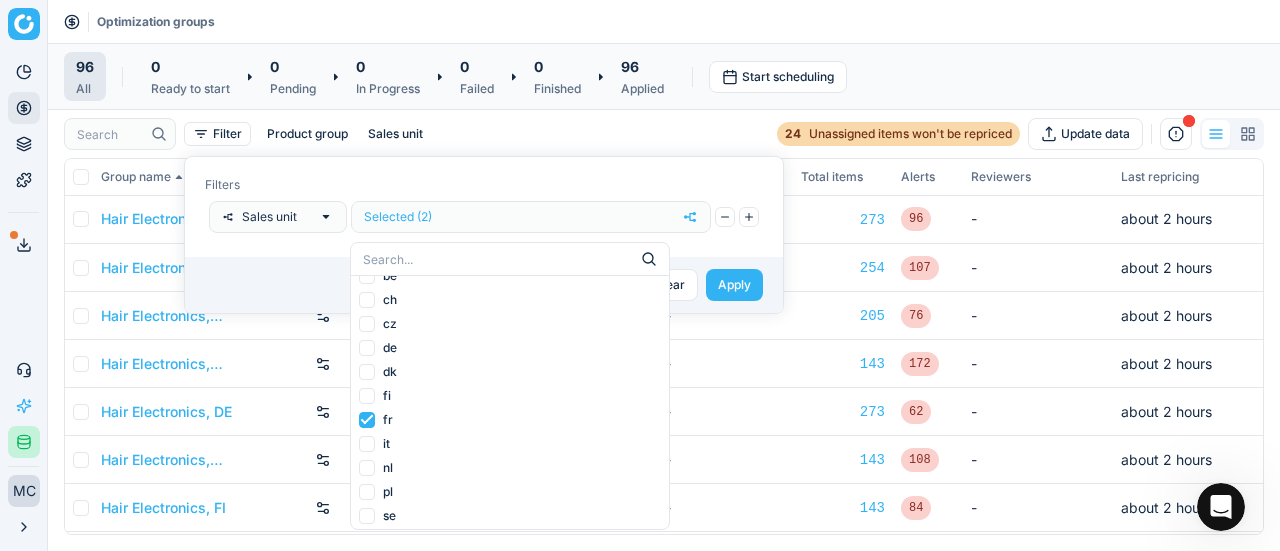click on "pl" at bounding box center [367, 492] 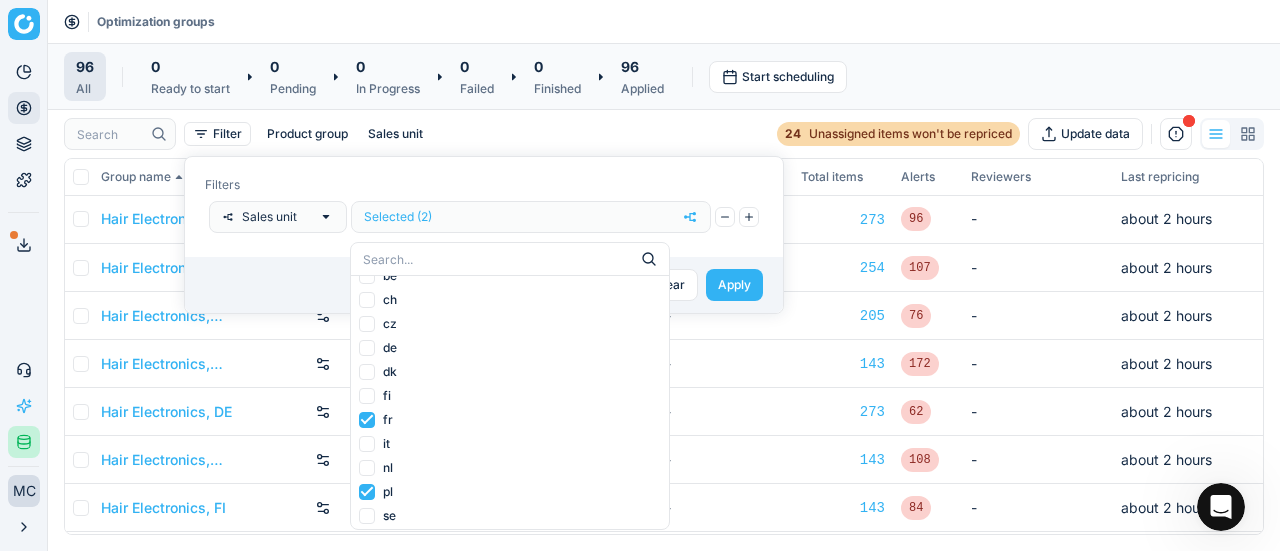 checkbox on "true" 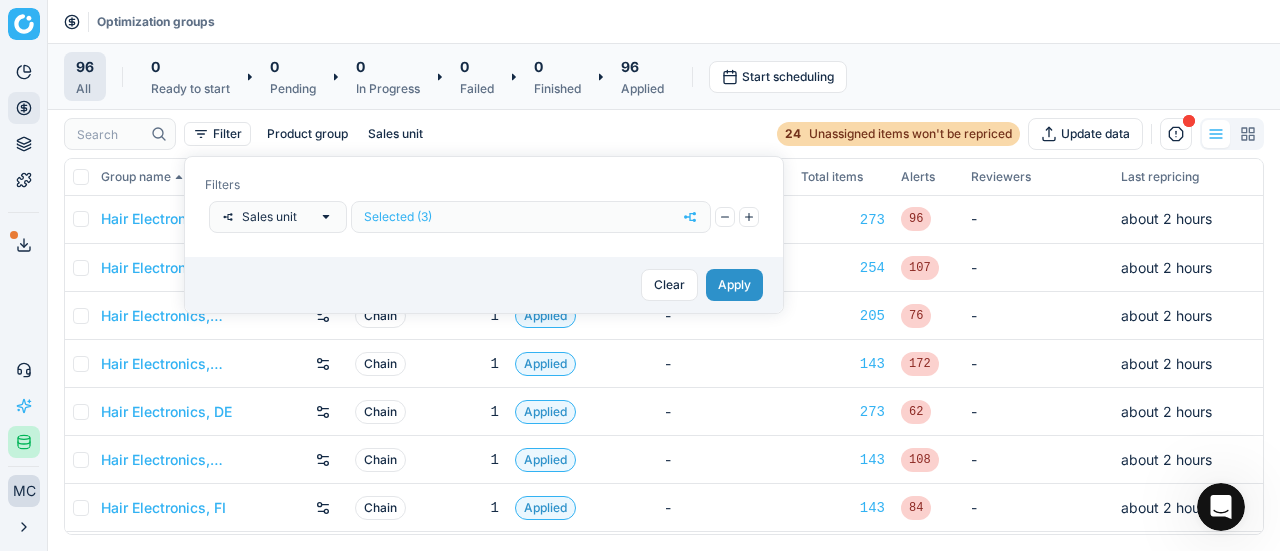 click on "Apply" at bounding box center [734, 285] 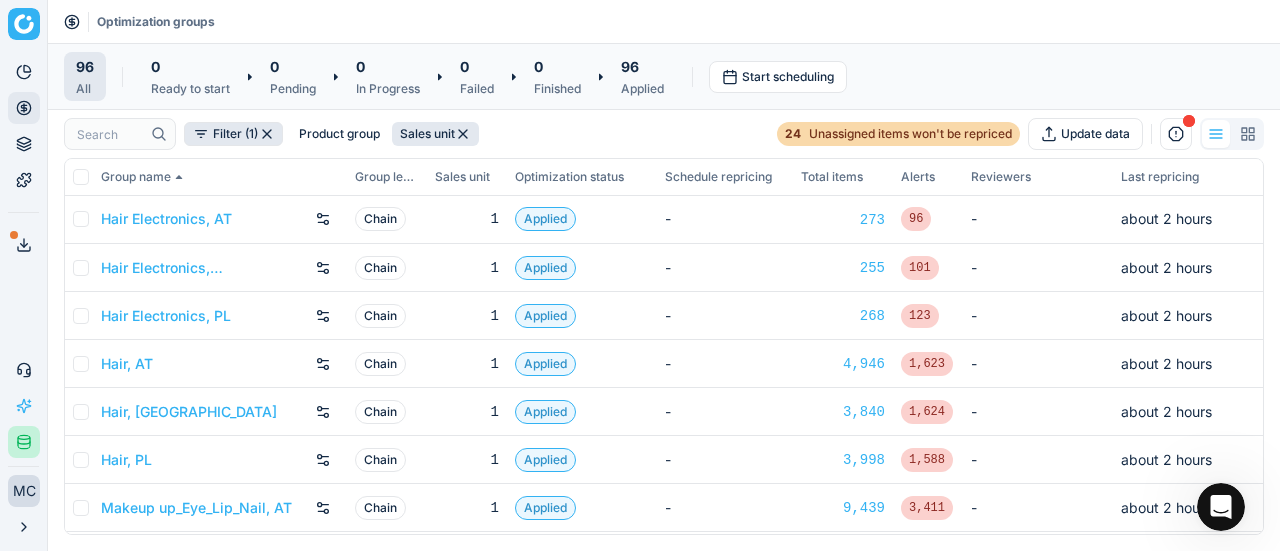 click at bounding box center (81, 177) 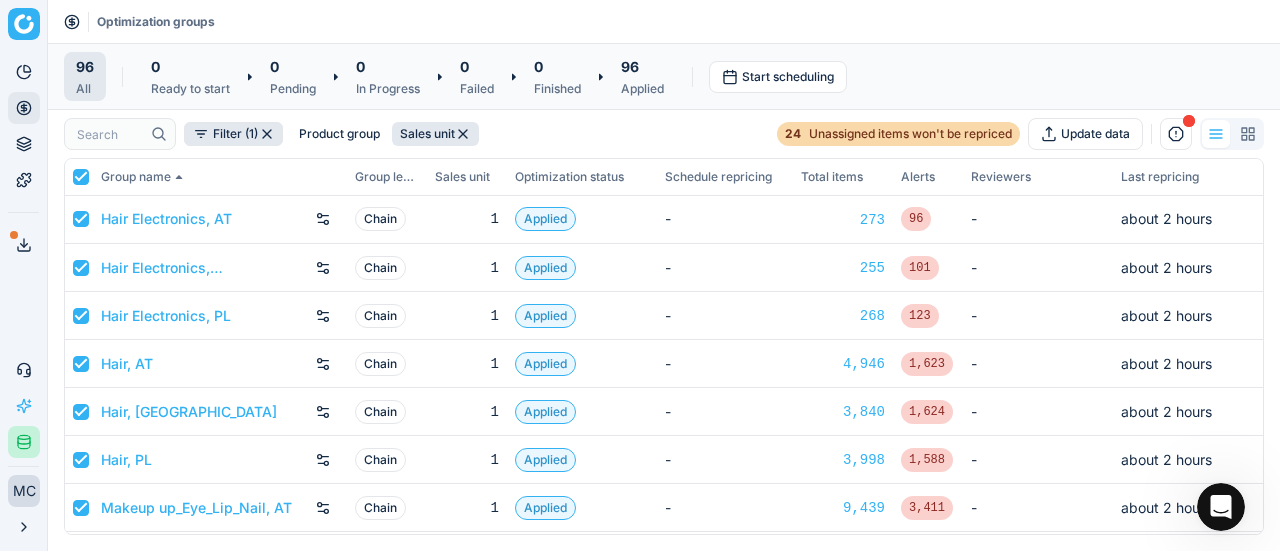 checkbox on "true" 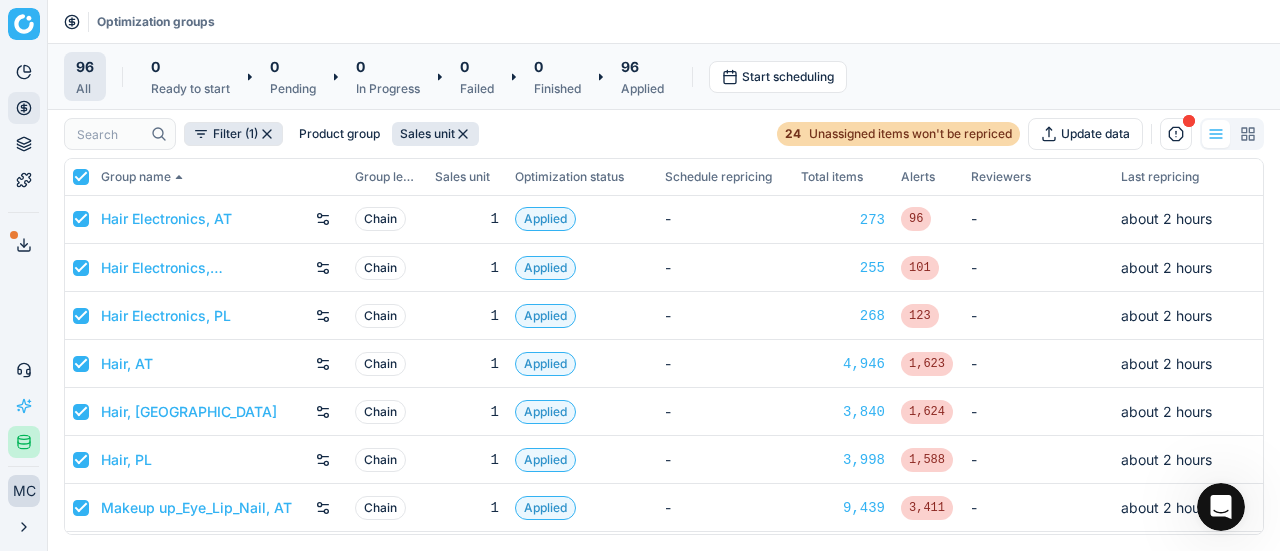 checkbox on "true" 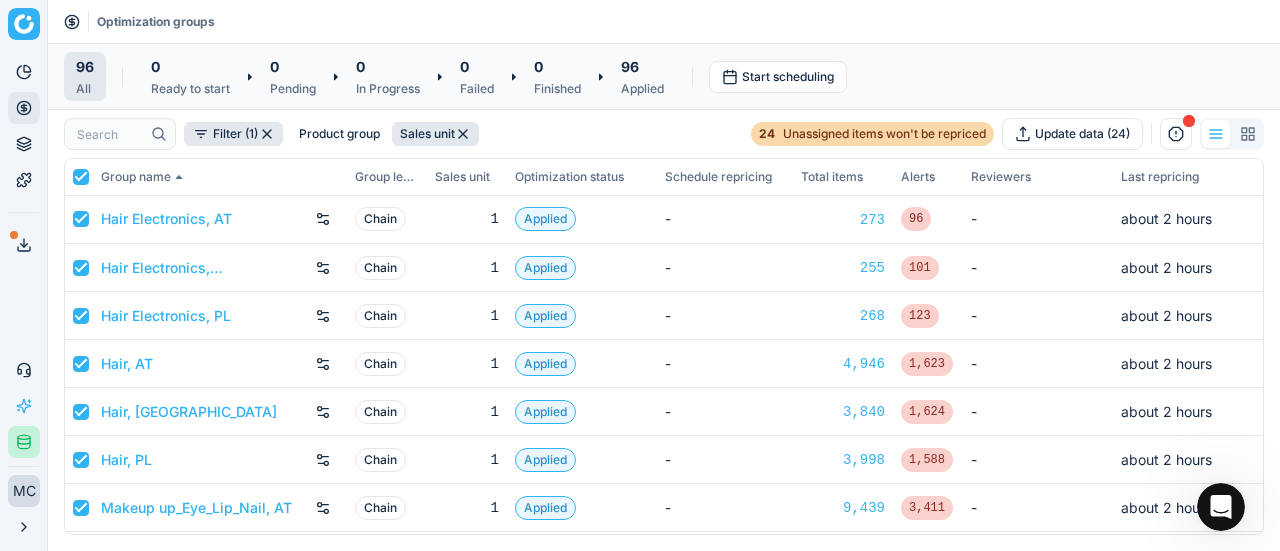click at bounding box center (81, 177) 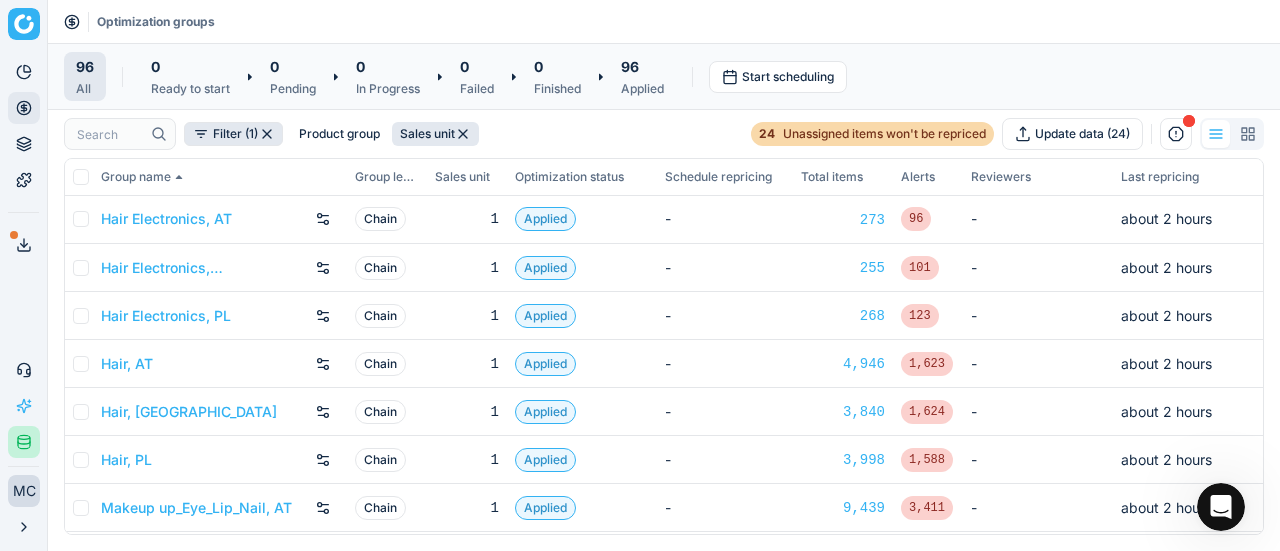 checkbox on "false" 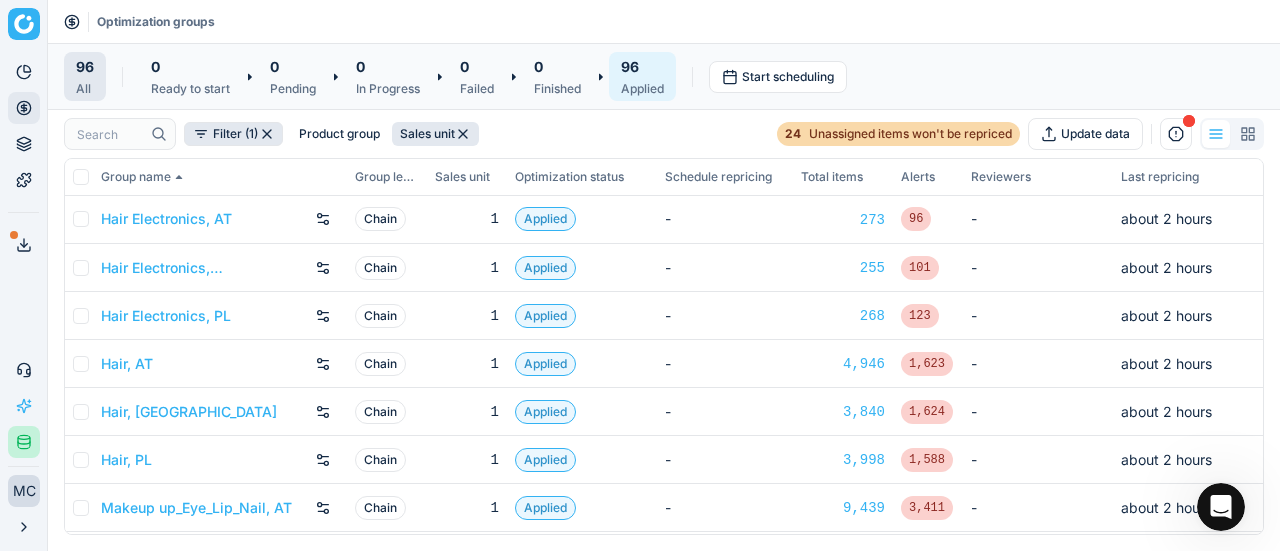 click on "96" at bounding box center (642, 66) 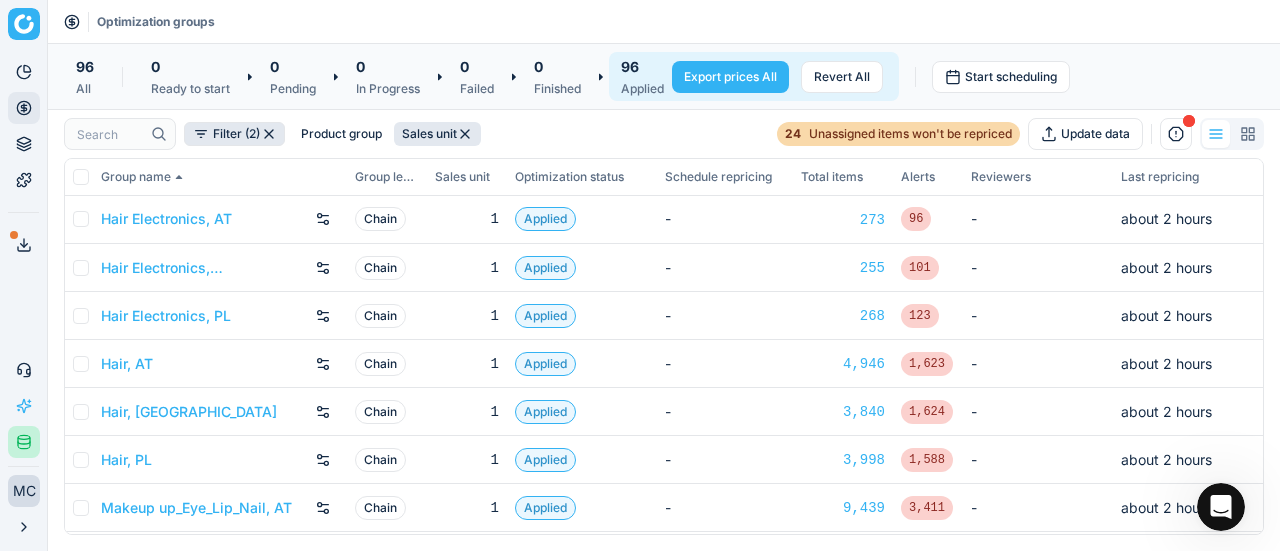 click at bounding box center (81, 177) 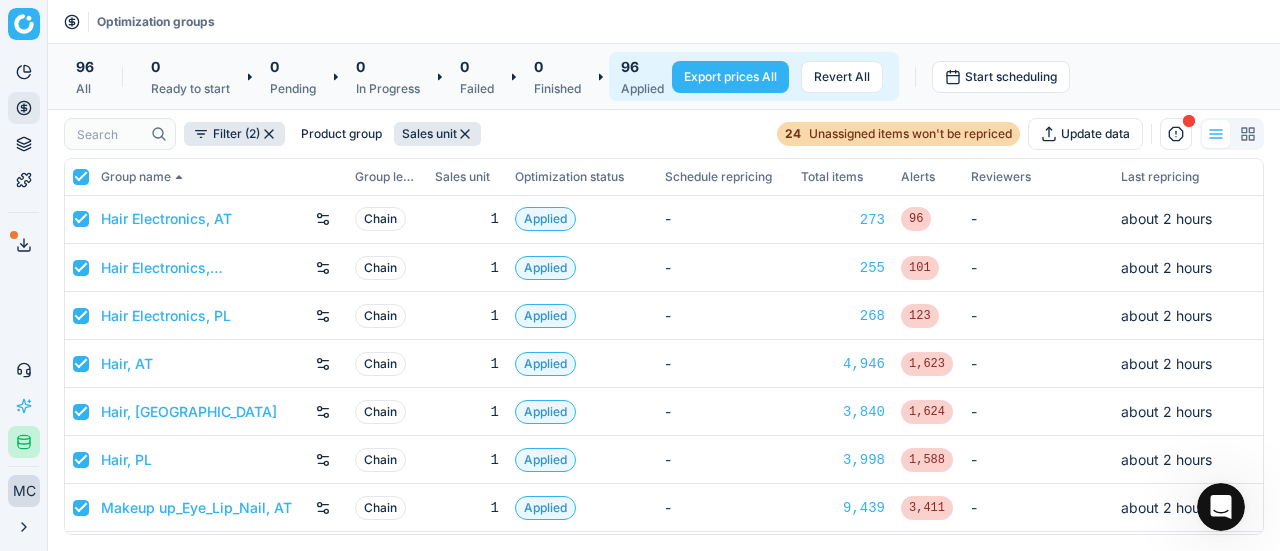 checkbox on "true" 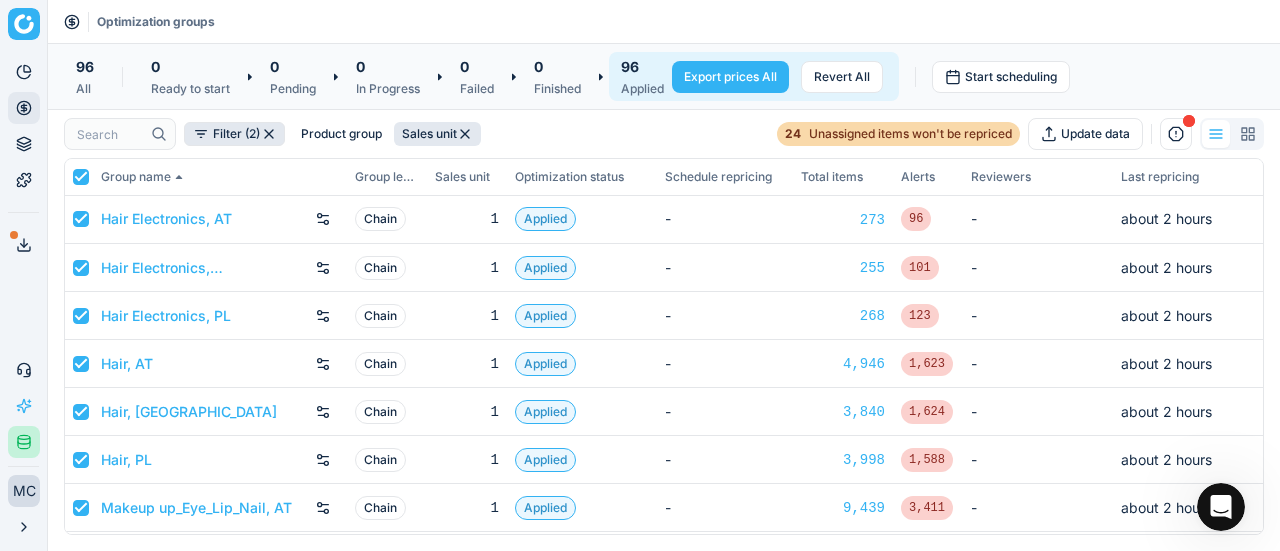 checkbox on "true" 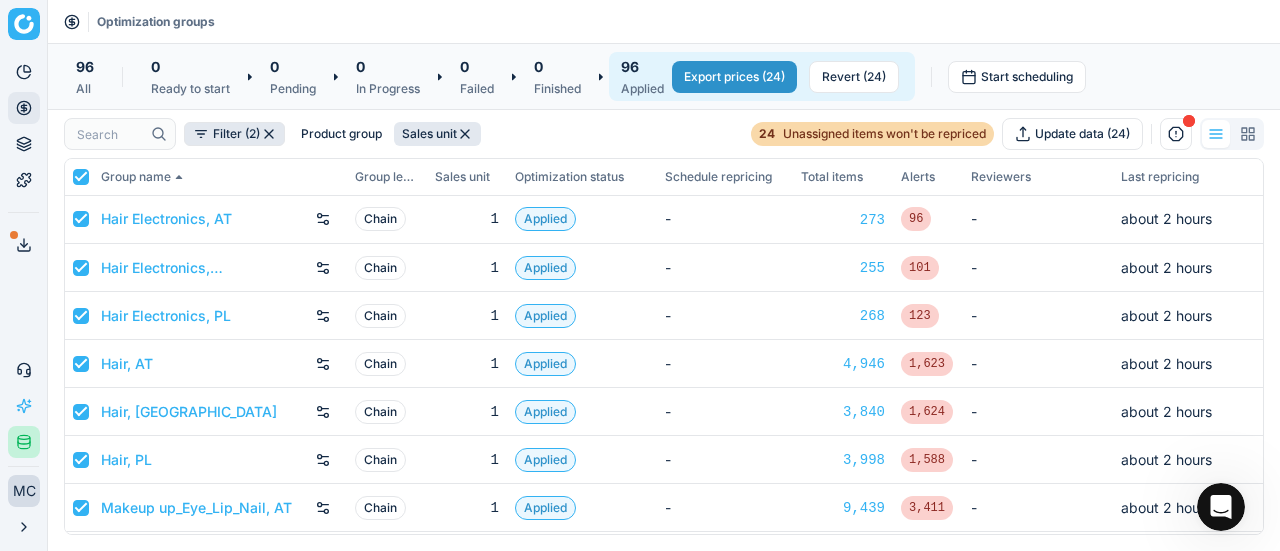 click on "Export prices   (24)" at bounding box center [734, 77] 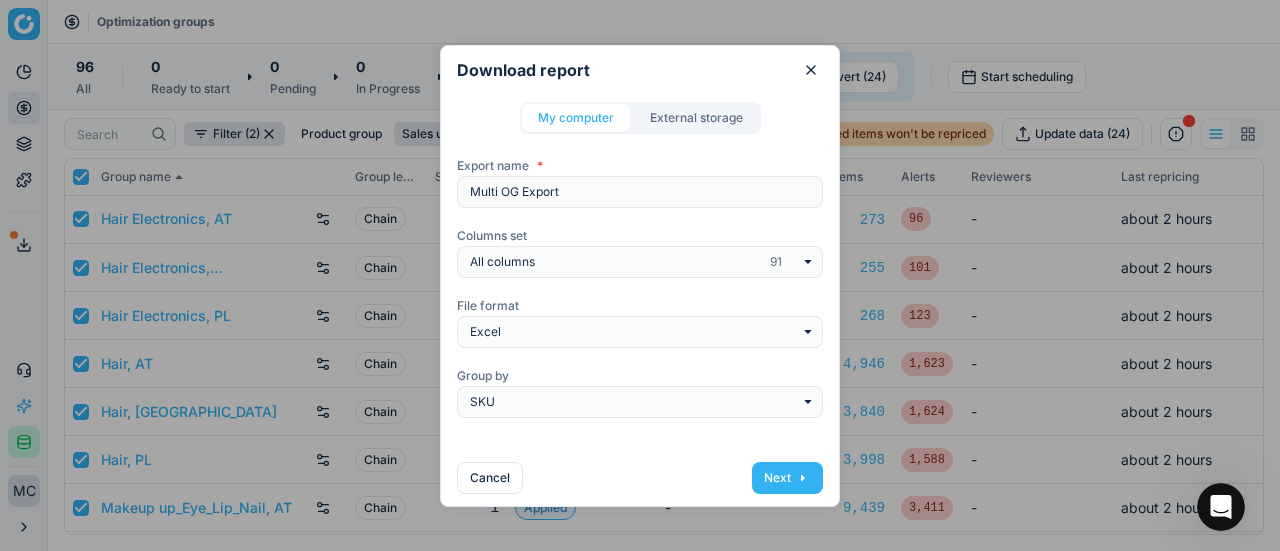 click on "All columns 91" at bounding box center [640, 262] 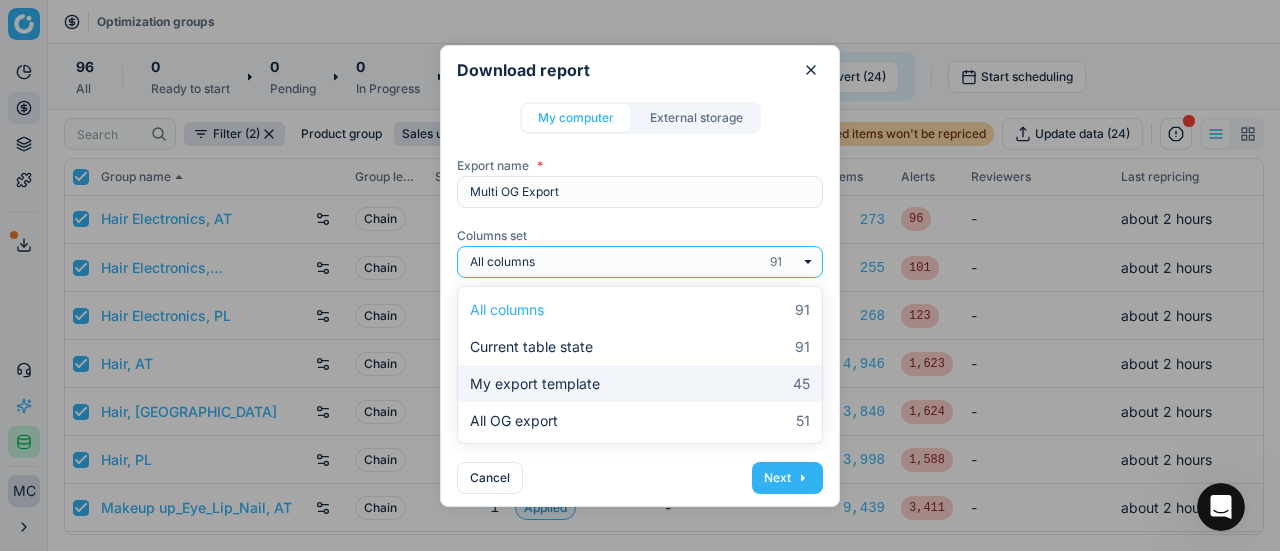 click on "My export template 45" at bounding box center [640, 383] 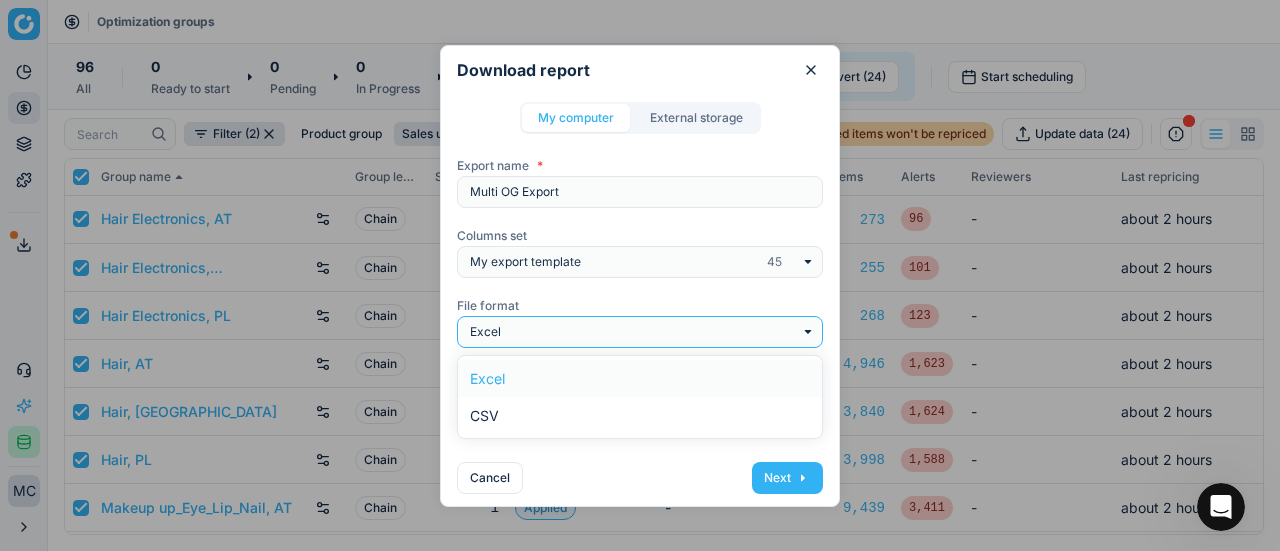 click at bounding box center [626, 332] 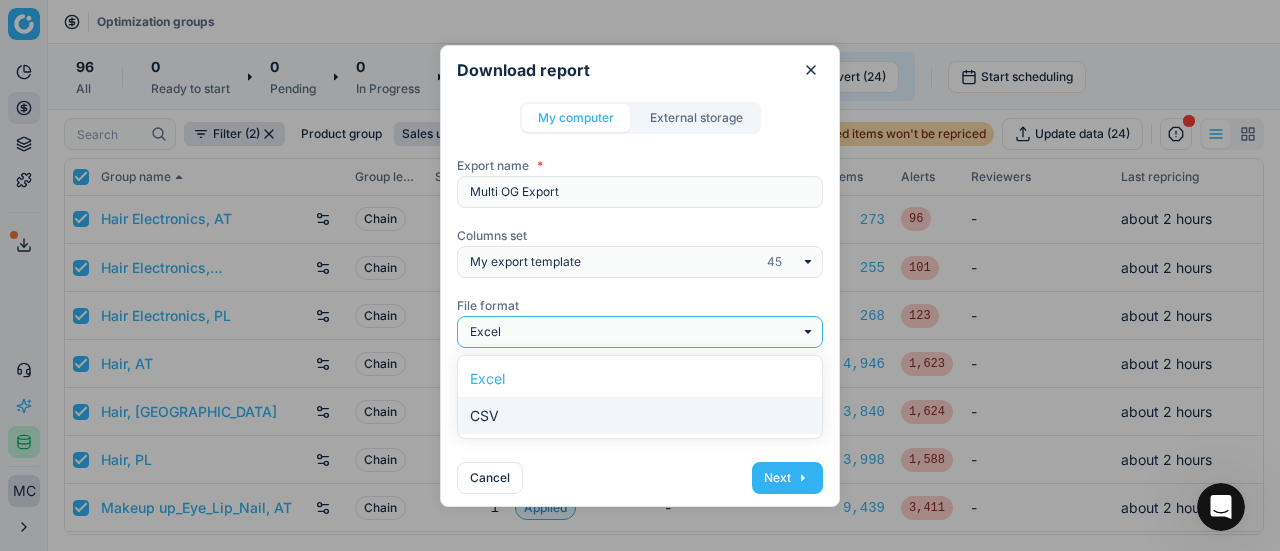 click on "CSV" at bounding box center (640, 415) 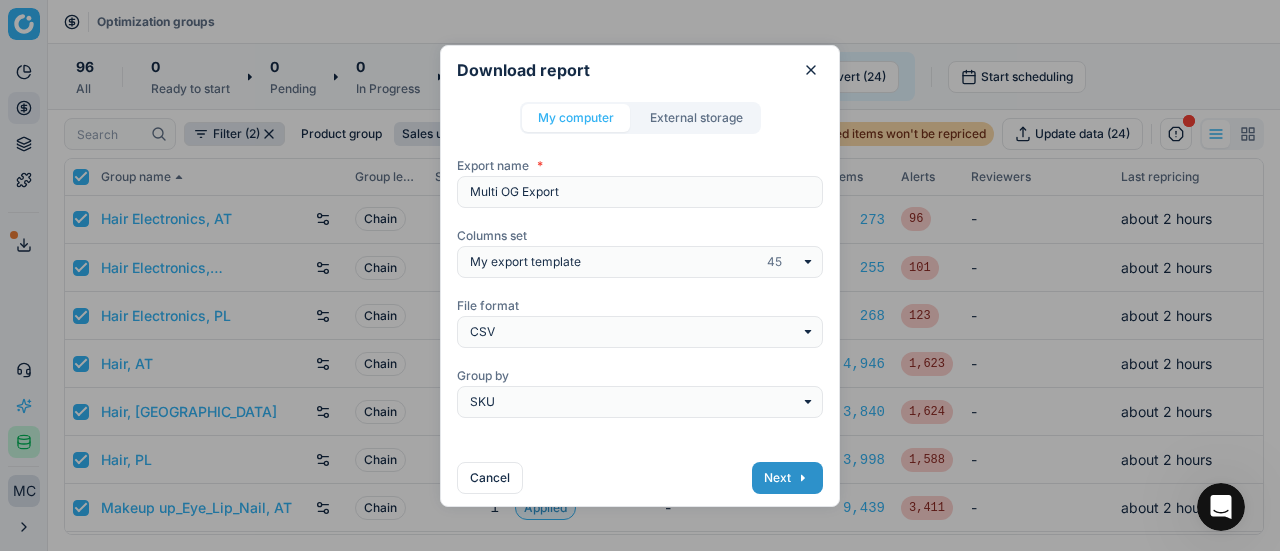 click on "Next" at bounding box center (787, 478) 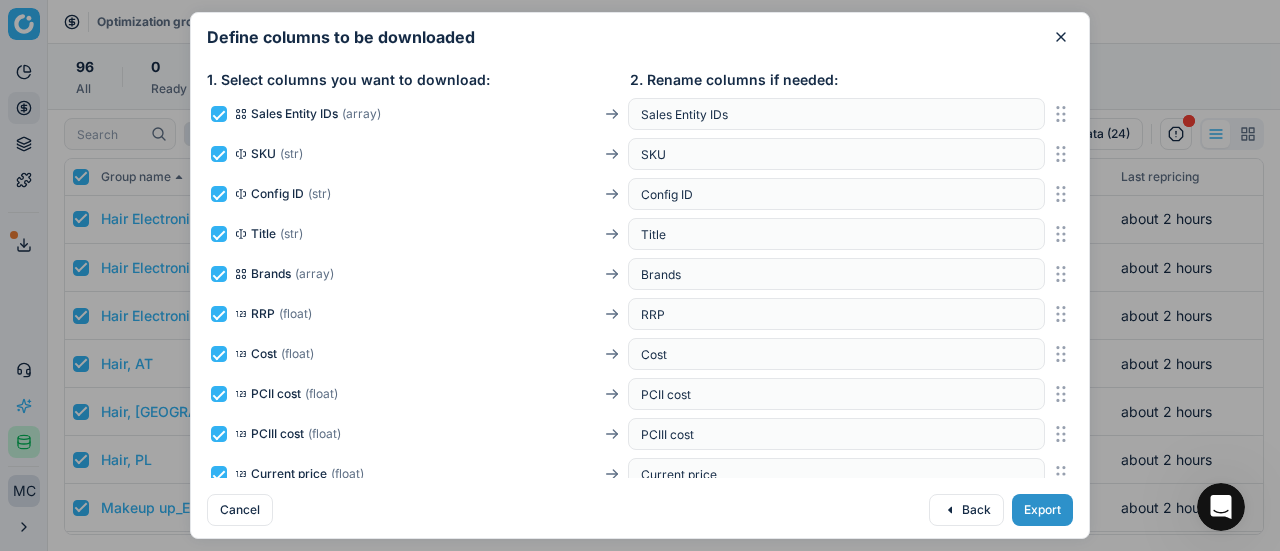 click on "Export" at bounding box center [1042, 510] 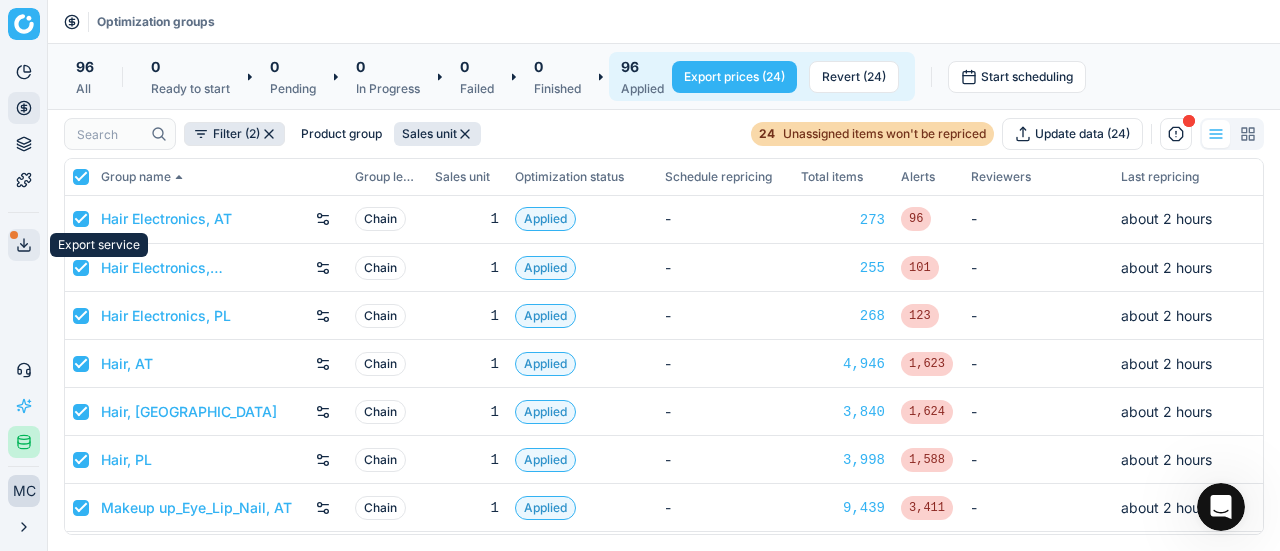 click 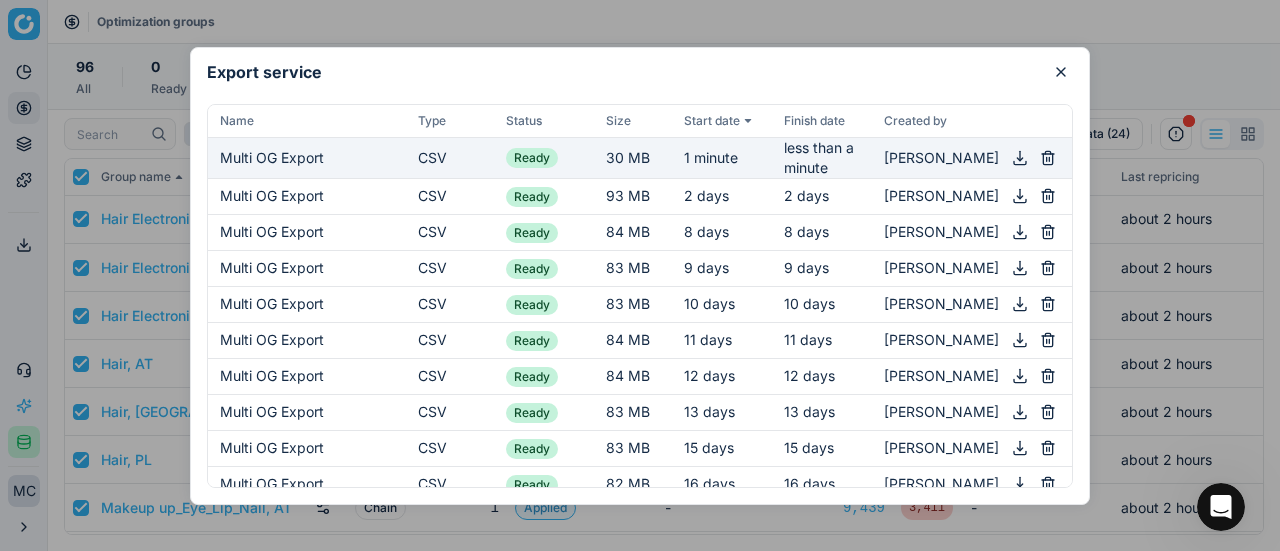 click 